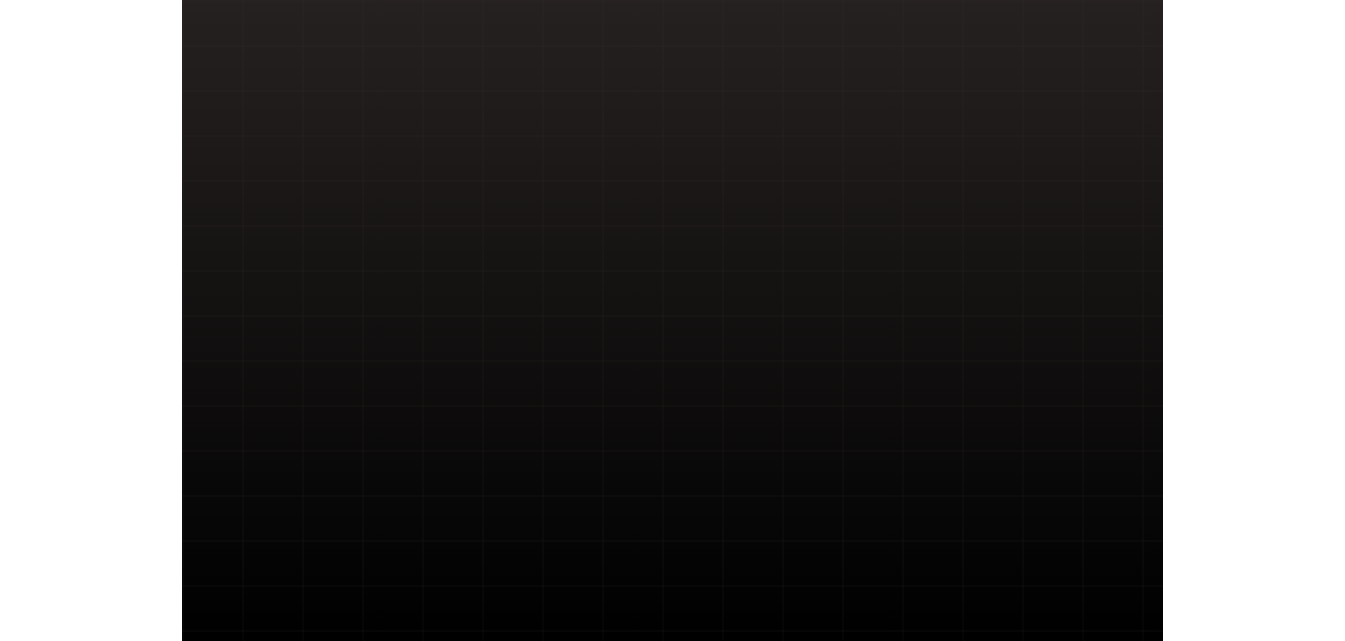 scroll, scrollTop: 0, scrollLeft: 0, axis: both 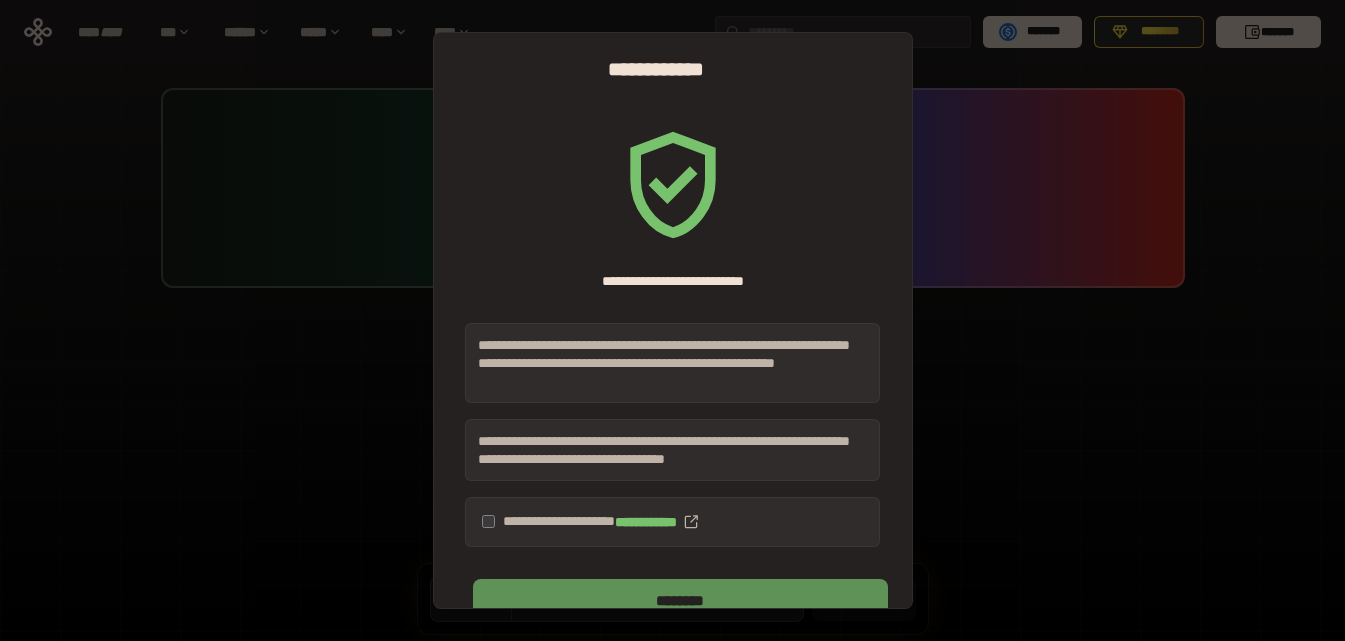 click on "********" at bounding box center [680, 601] 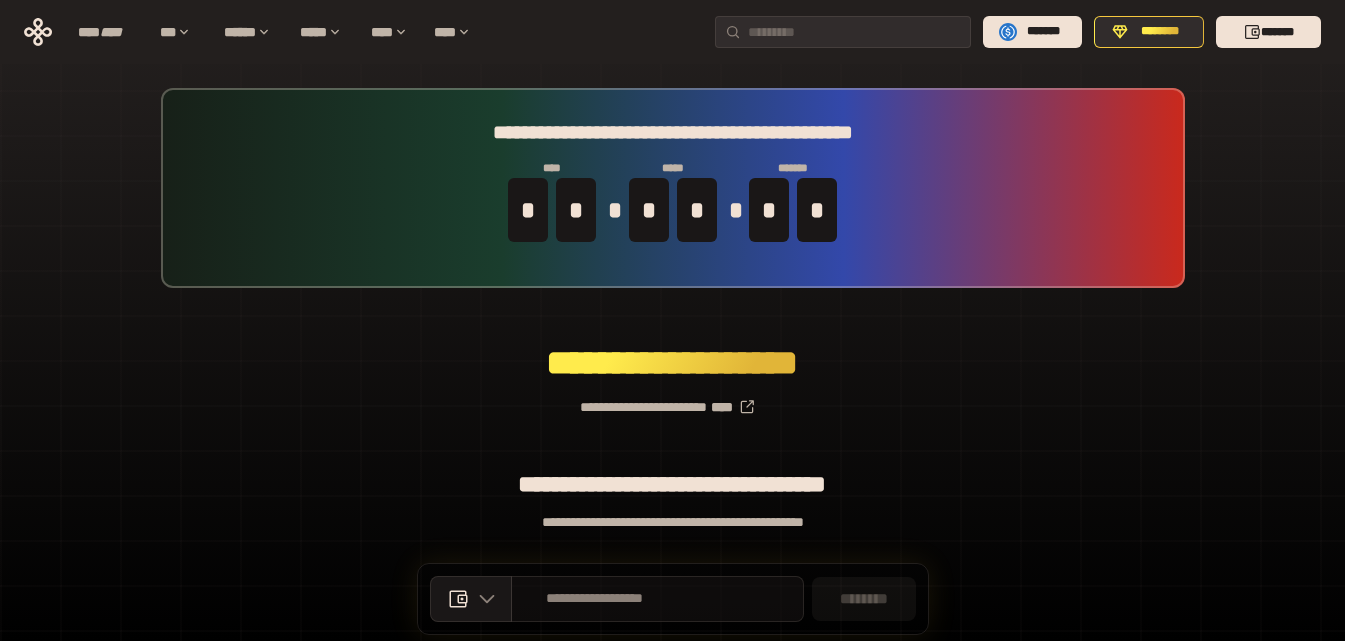 click on "**********" at bounding box center (595, 599) 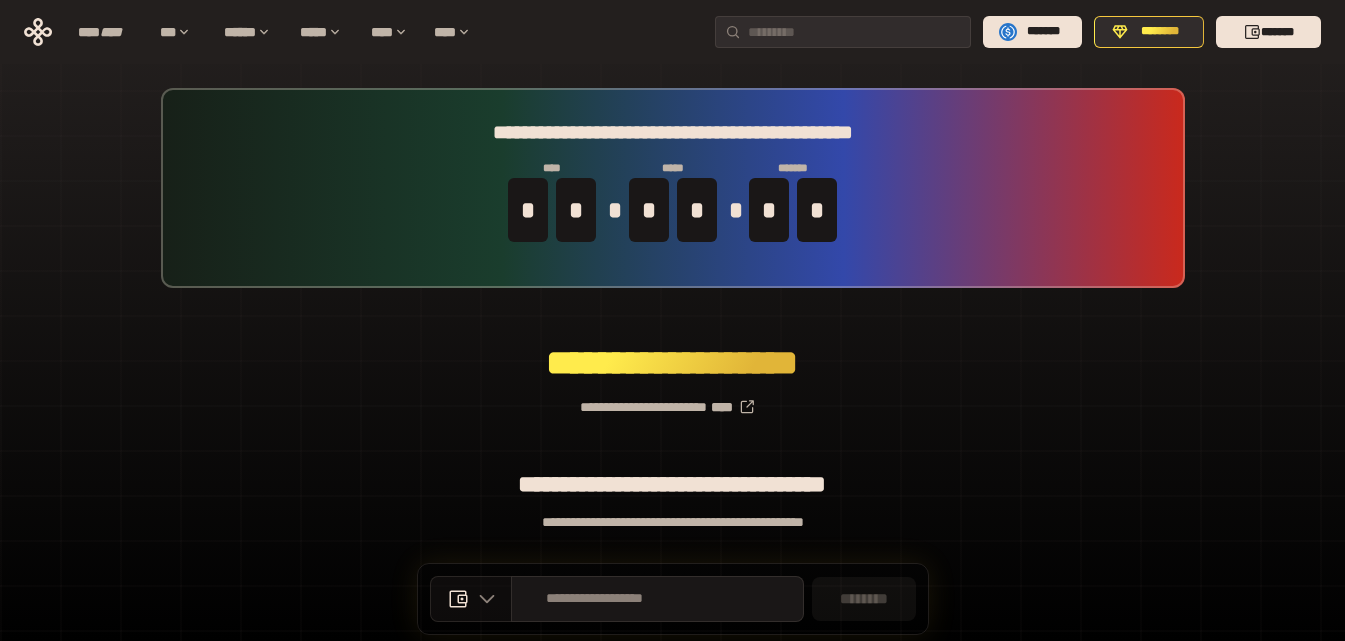 click at bounding box center [471, 599] 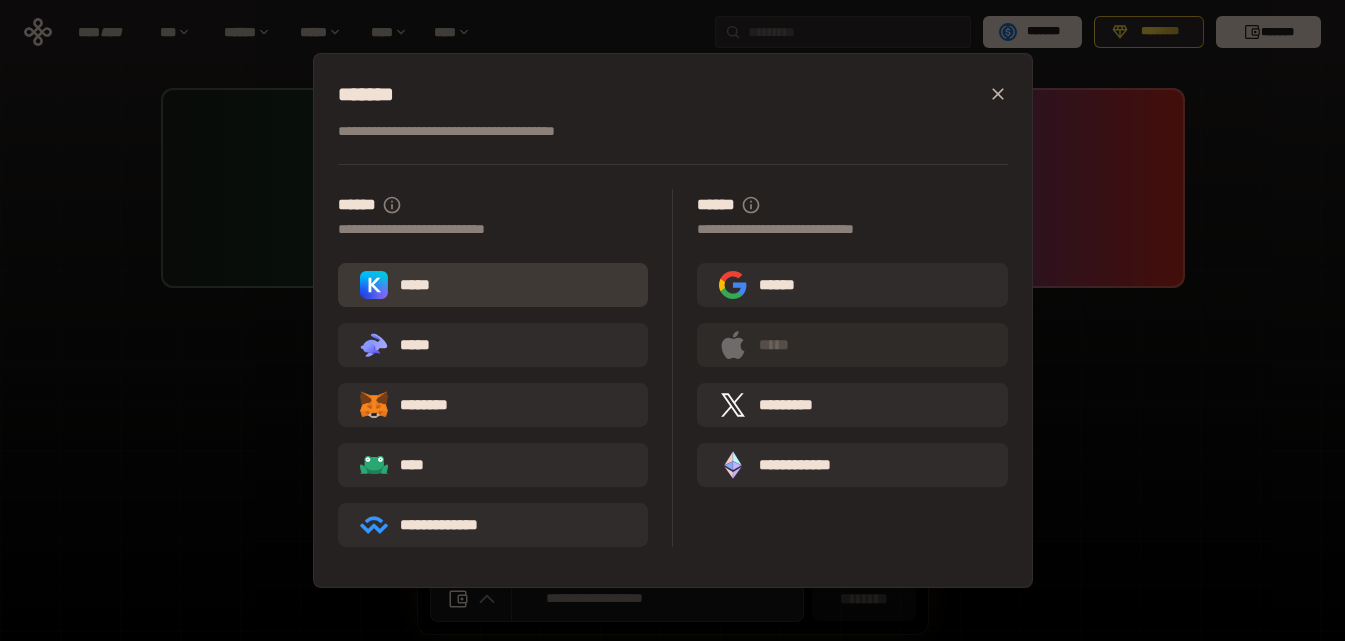 click on "*****" at bounding box center [493, 285] 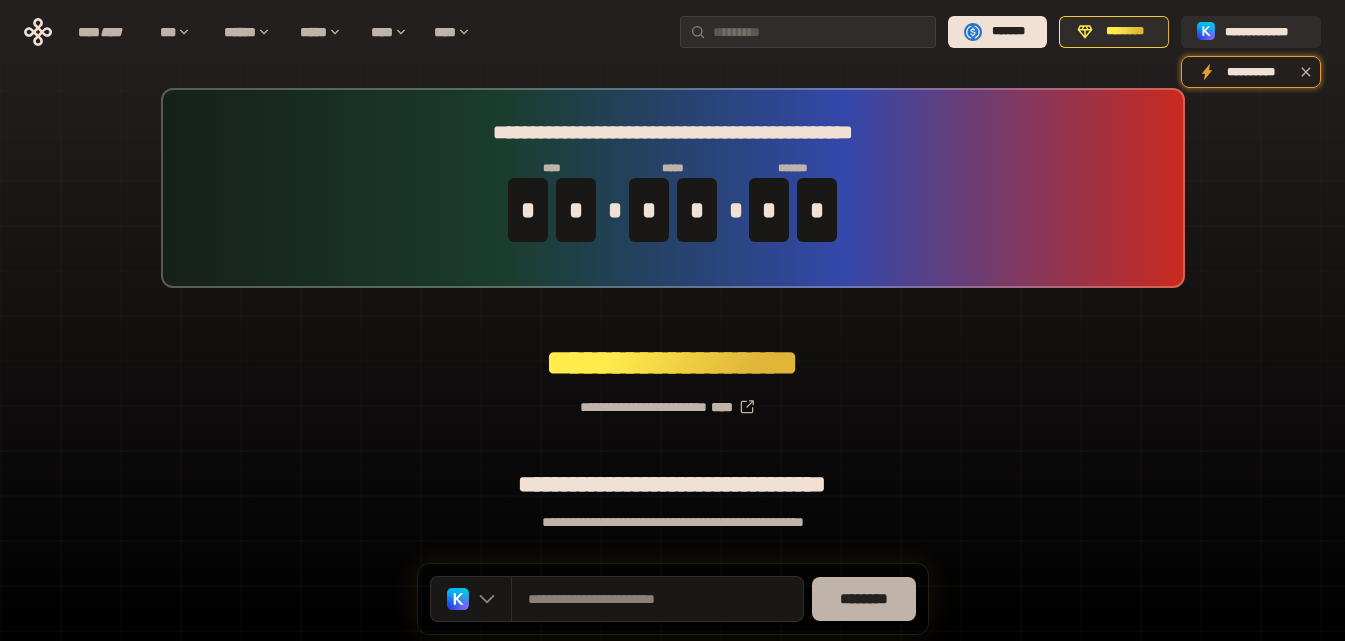 click on "********" at bounding box center (864, 599) 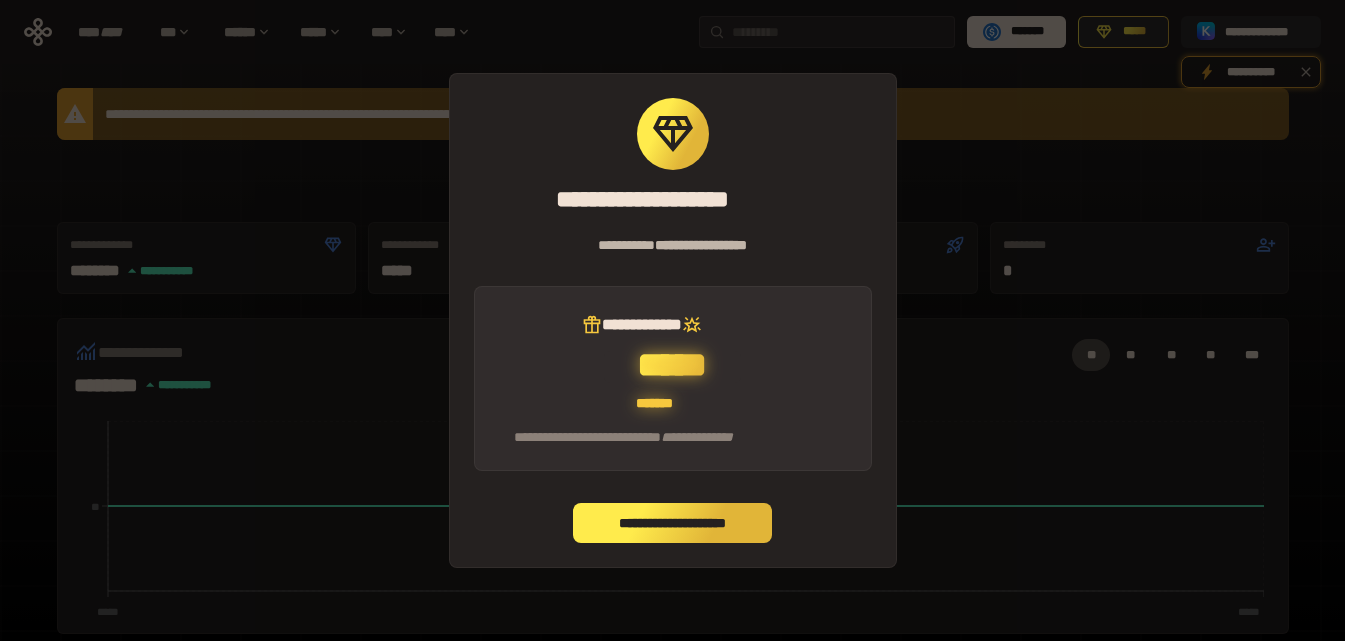 click on "**********" at bounding box center [673, 523] 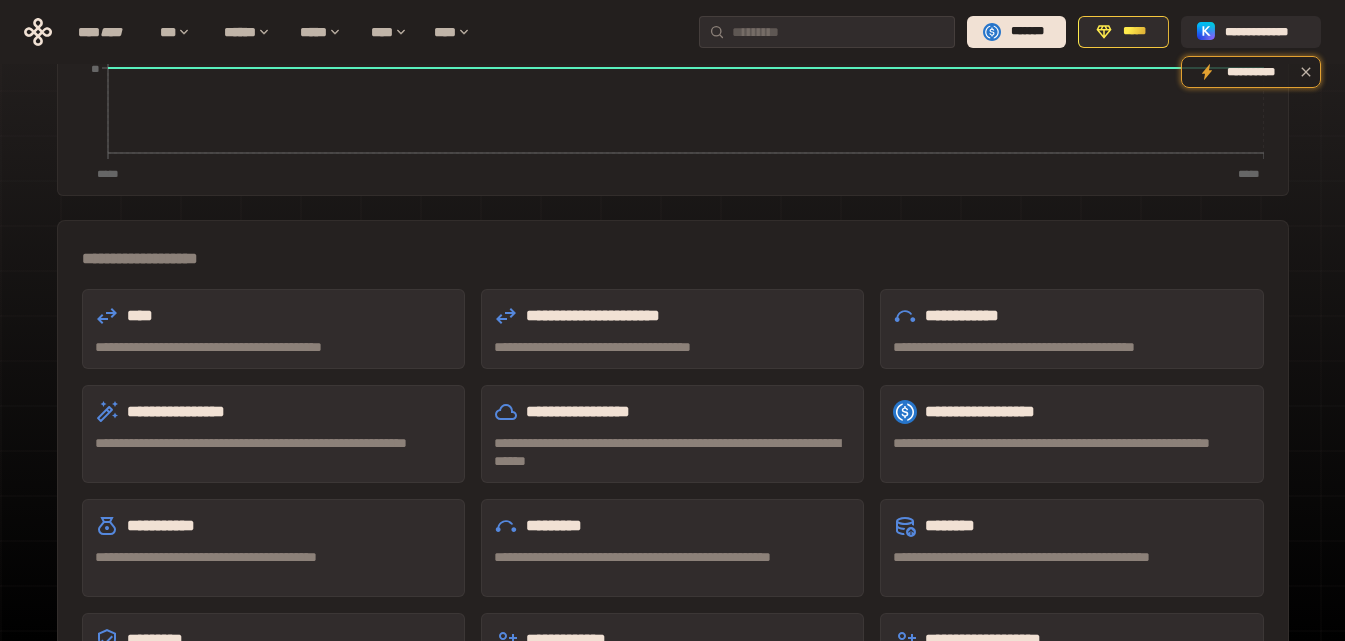 scroll, scrollTop: 440, scrollLeft: 0, axis: vertical 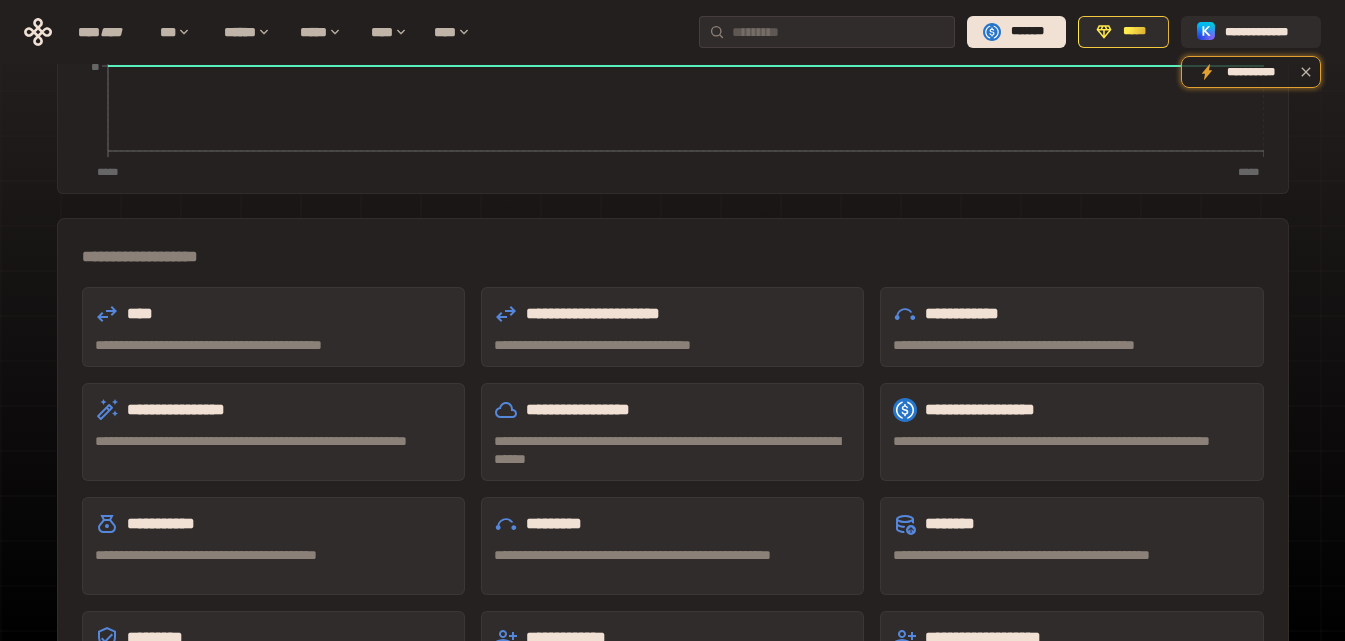 click on "****" at bounding box center [273, 314] 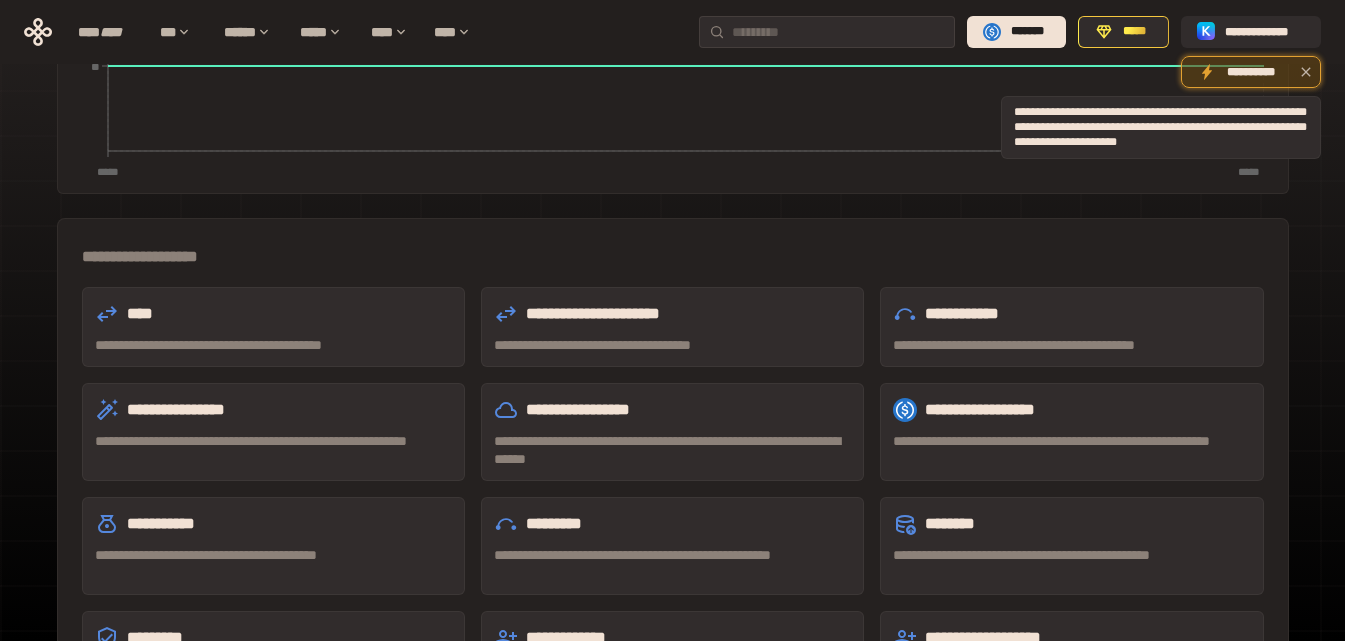 click 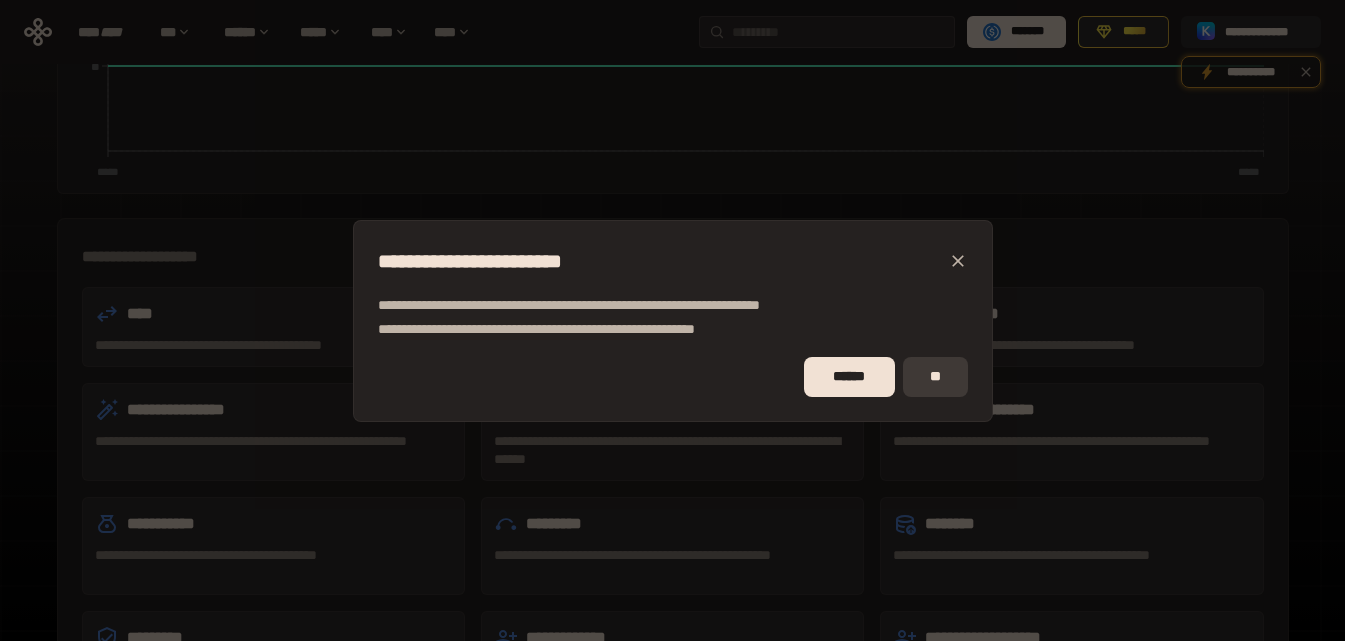 click on "**" at bounding box center (935, 377) 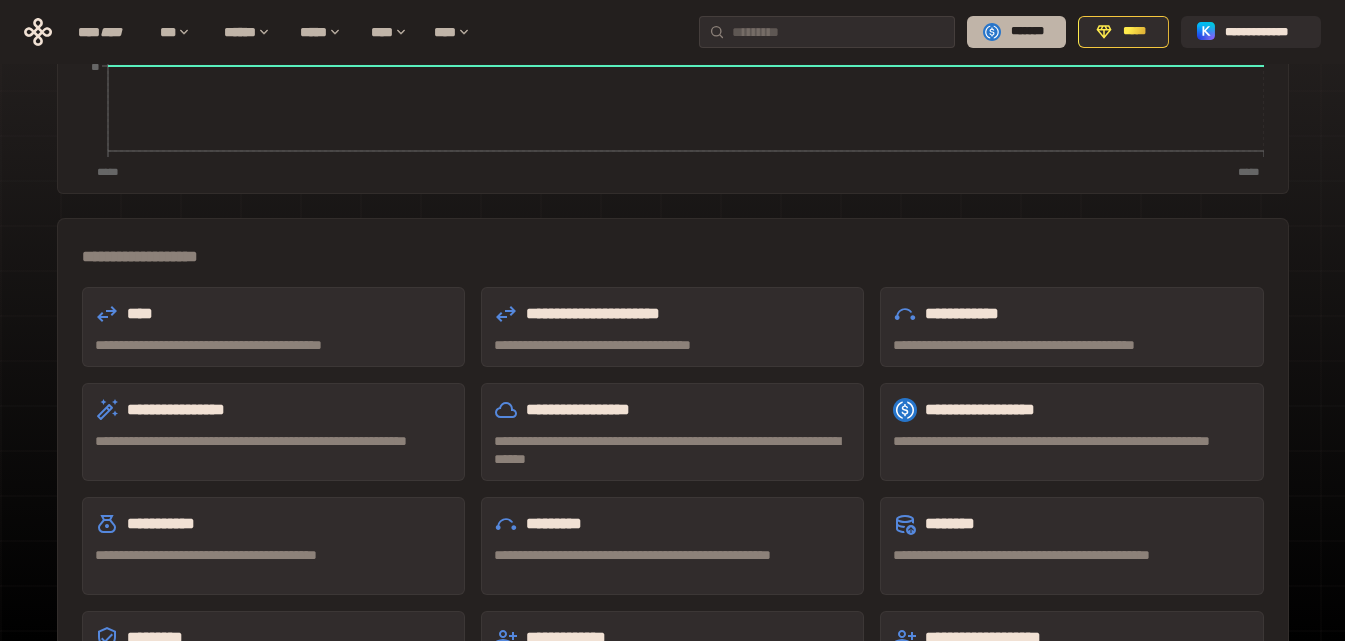 click on "*******" at bounding box center (1027, 32) 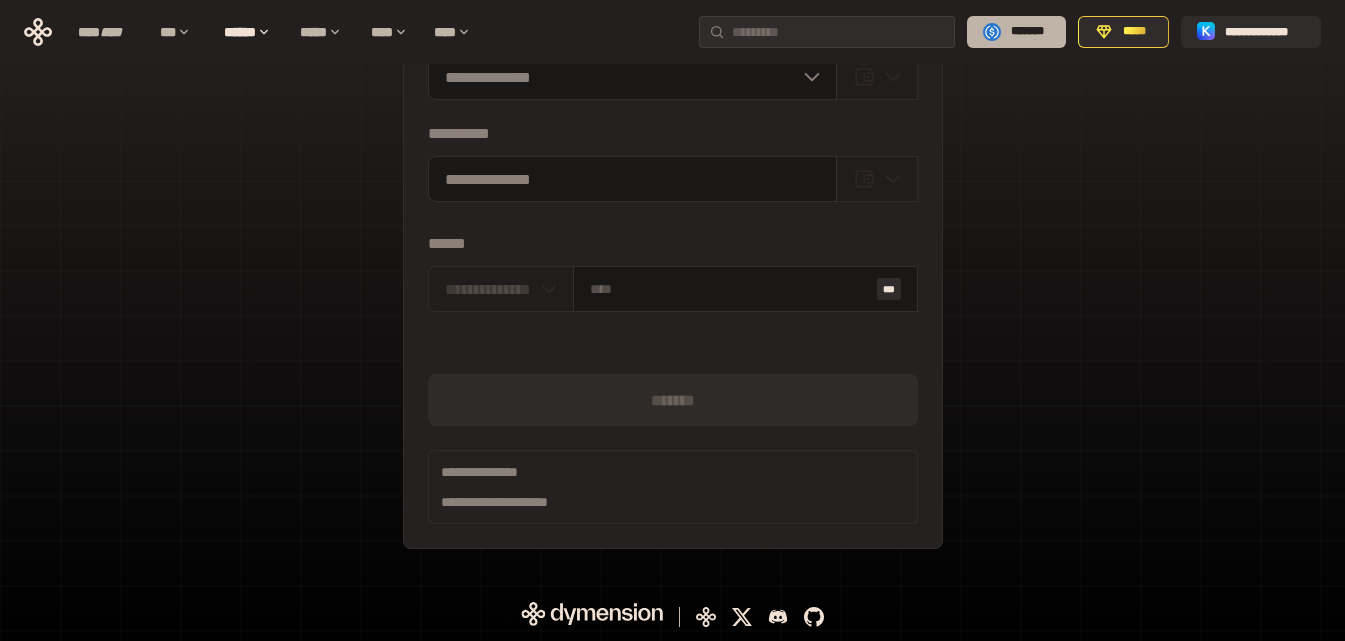 scroll, scrollTop: 147, scrollLeft: 0, axis: vertical 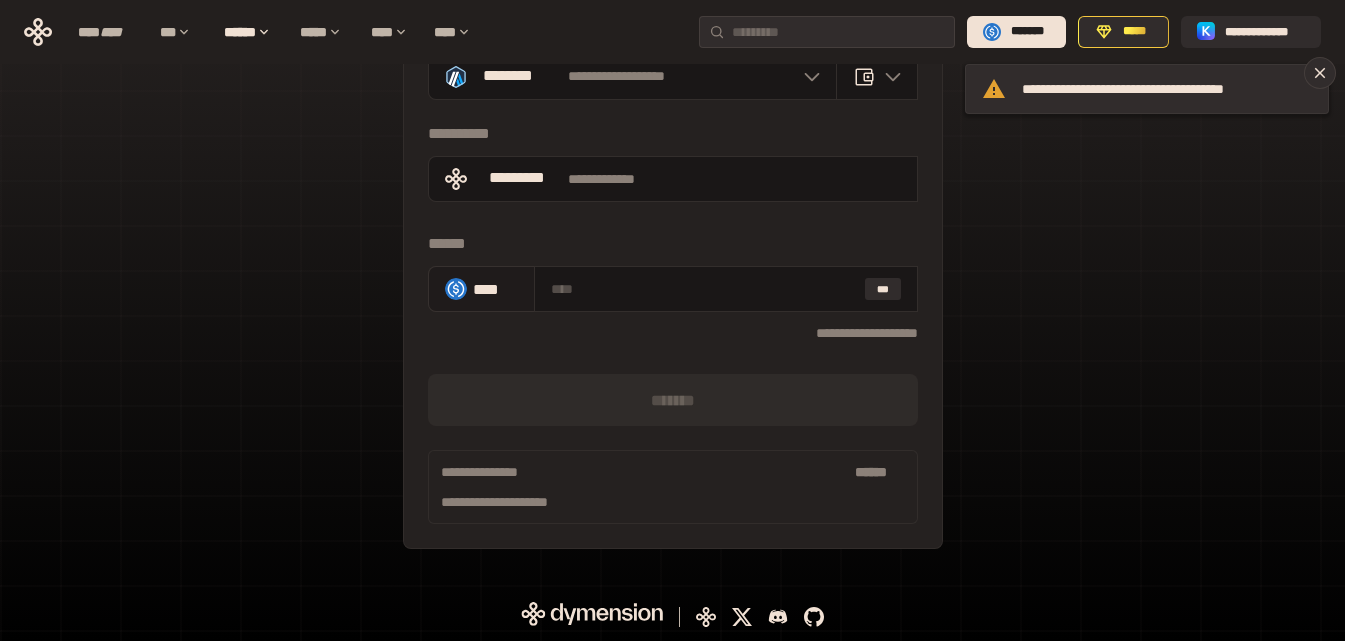 click on "****" at bounding box center [481, 289] 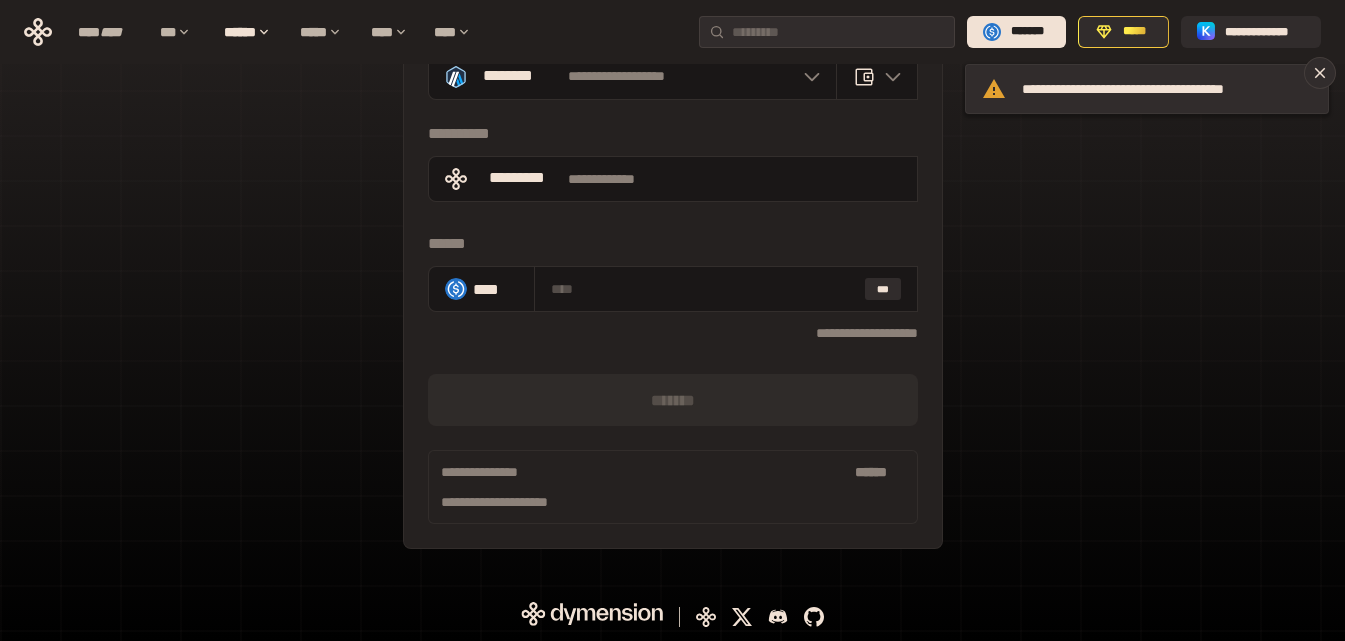 click on "**********" at bounding box center [672, 32] 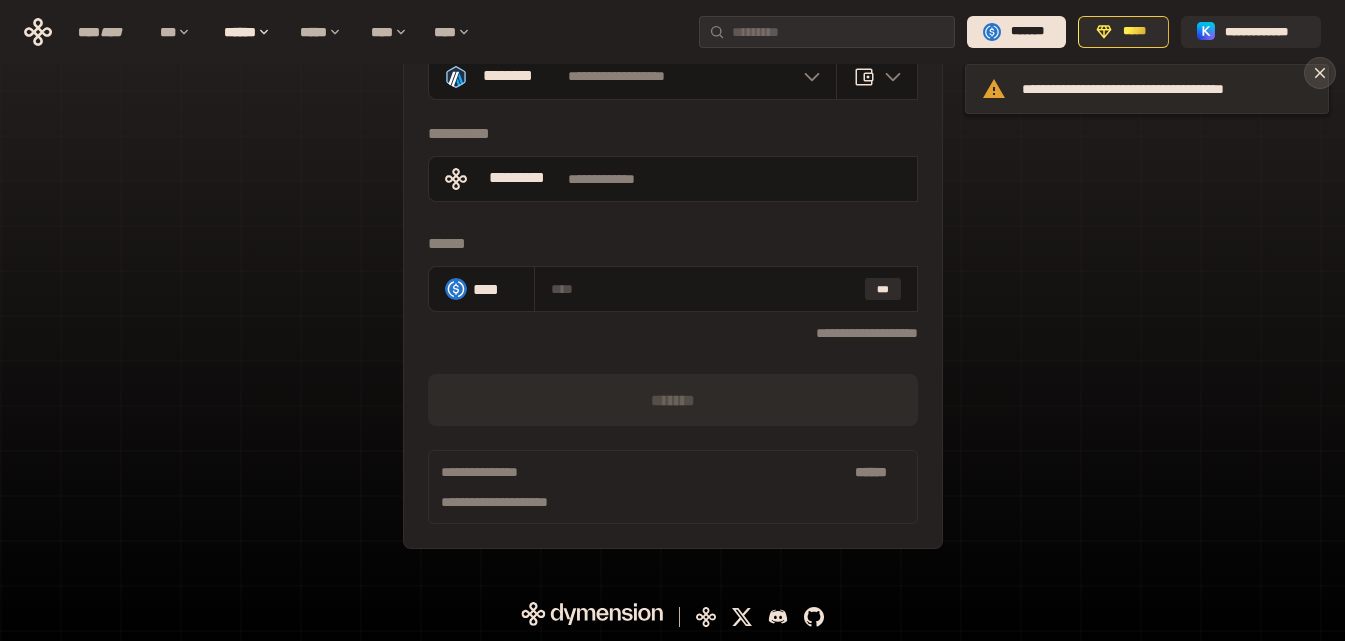 click 